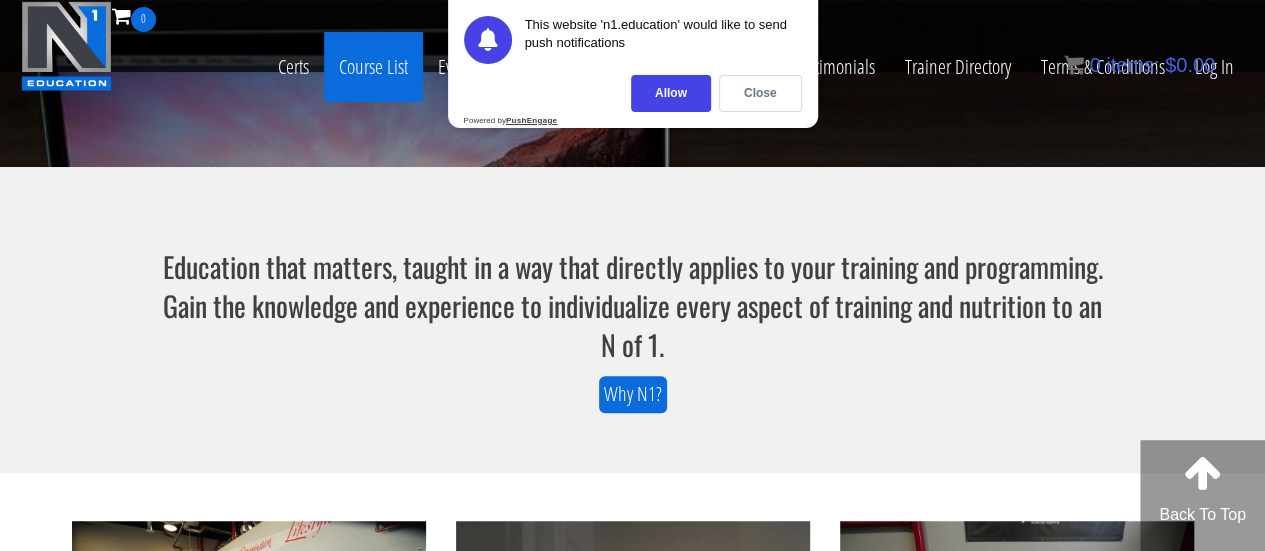 scroll, scrollTop: 0, scrollLeft: 0, axis: both 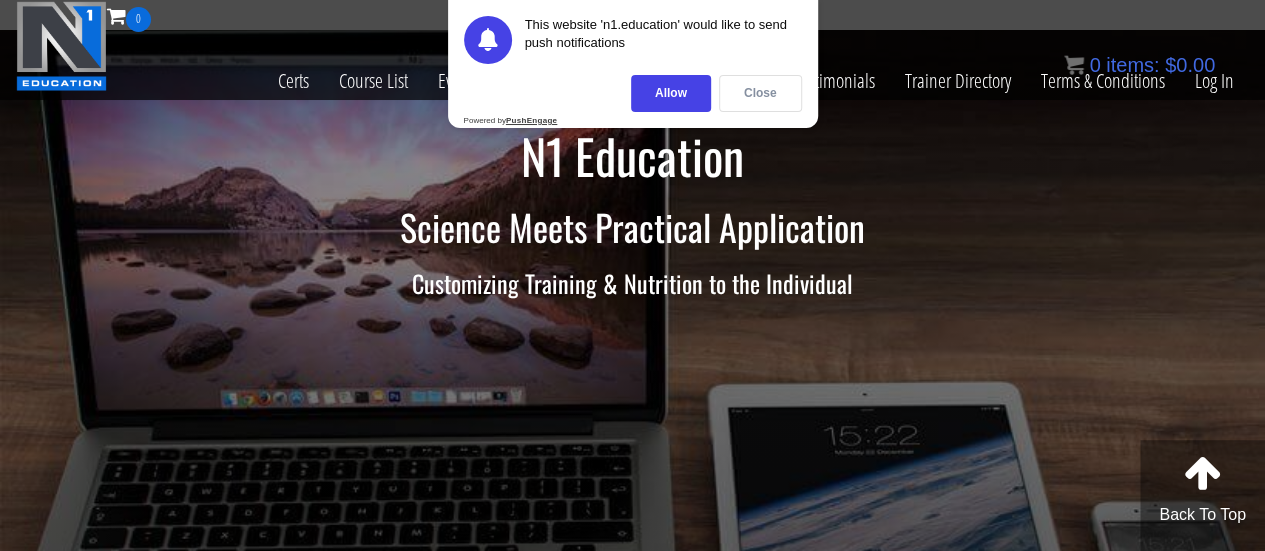 click on "Close" at bounding box center [760, 93] 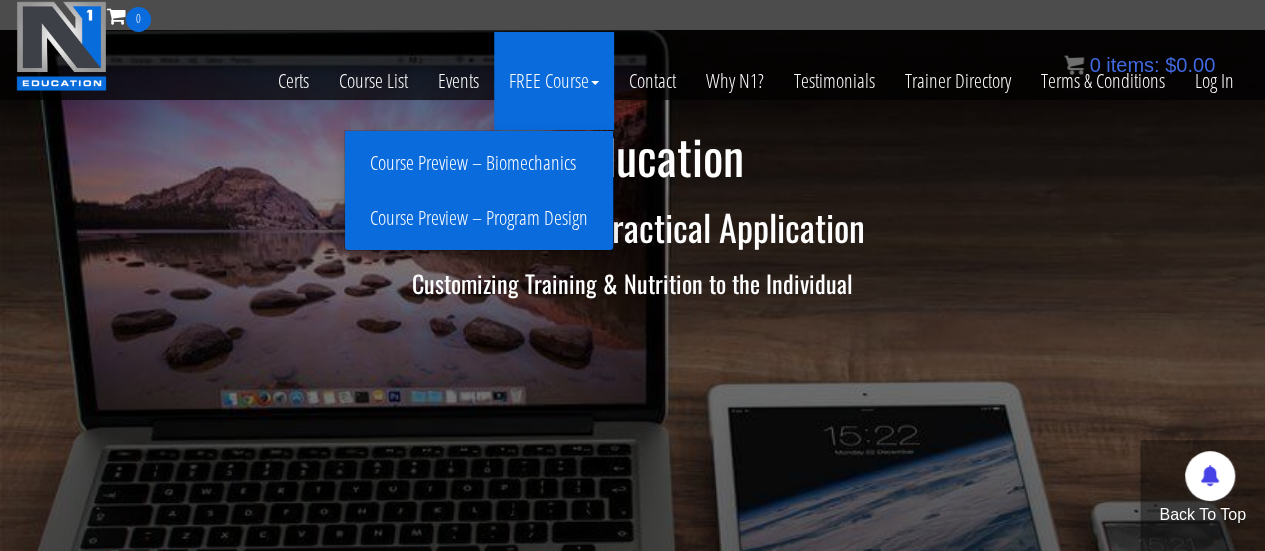 click on "Course Preview – Biomechanics" at bounding box center [479, 163] 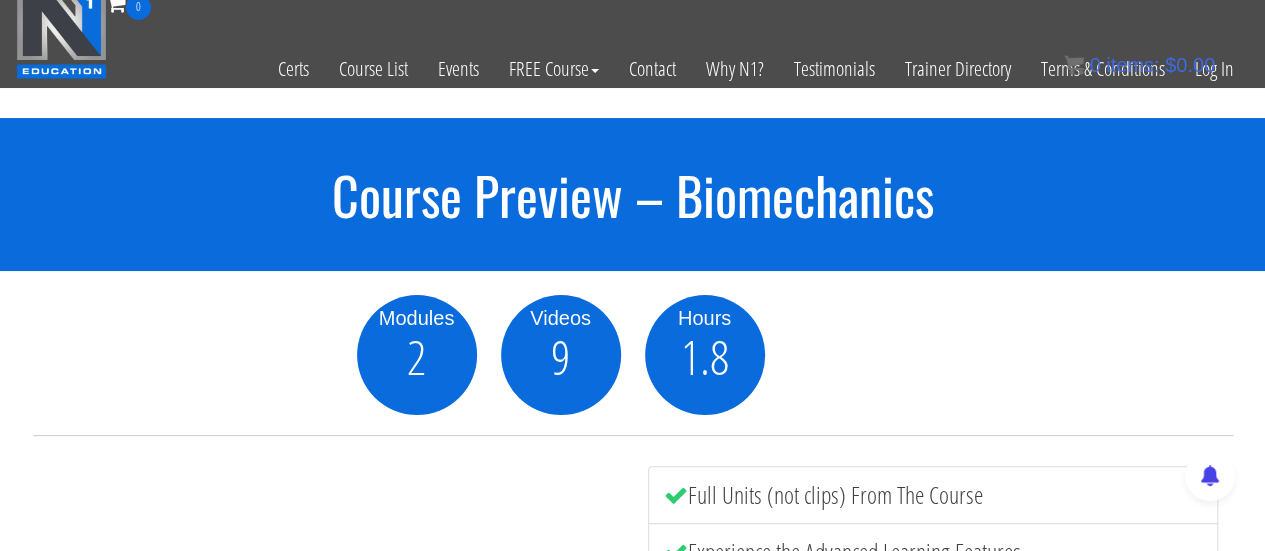 scroll, scrollTop: 9, scrollLeft: 0, axis: vertical 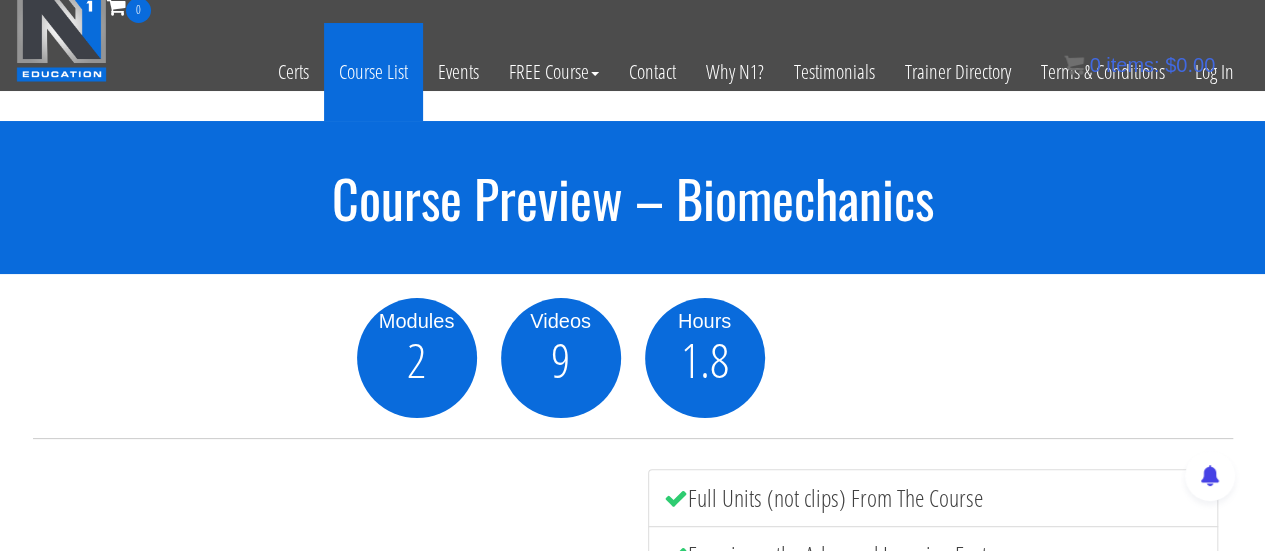 click on "Course List" at bounding box center (373, 72) 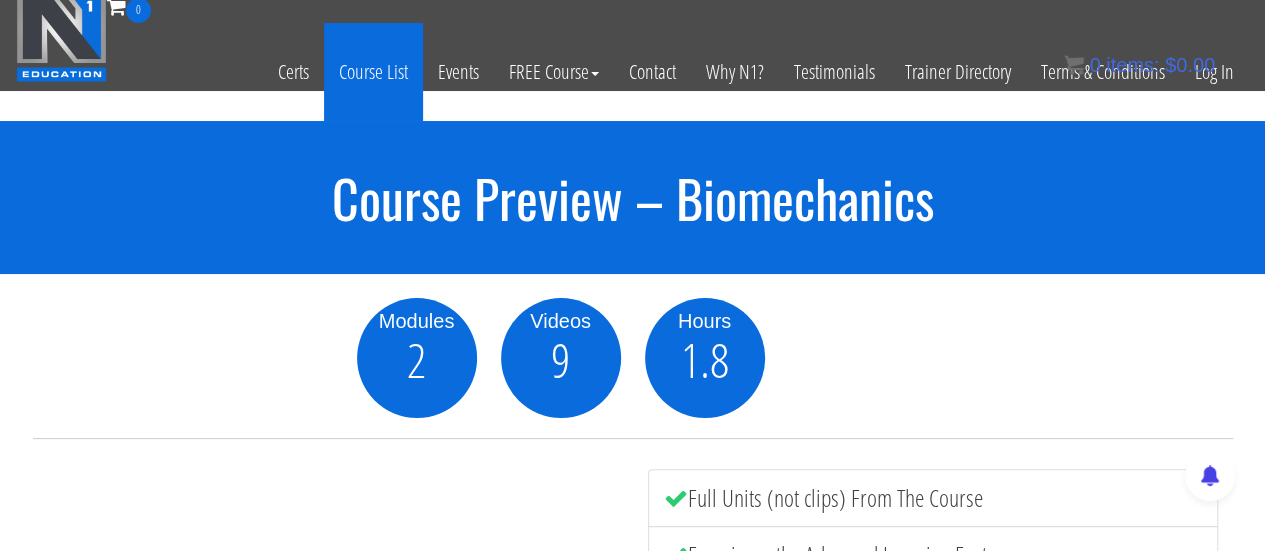 click on "Course List" at bounding box center (373, 72) 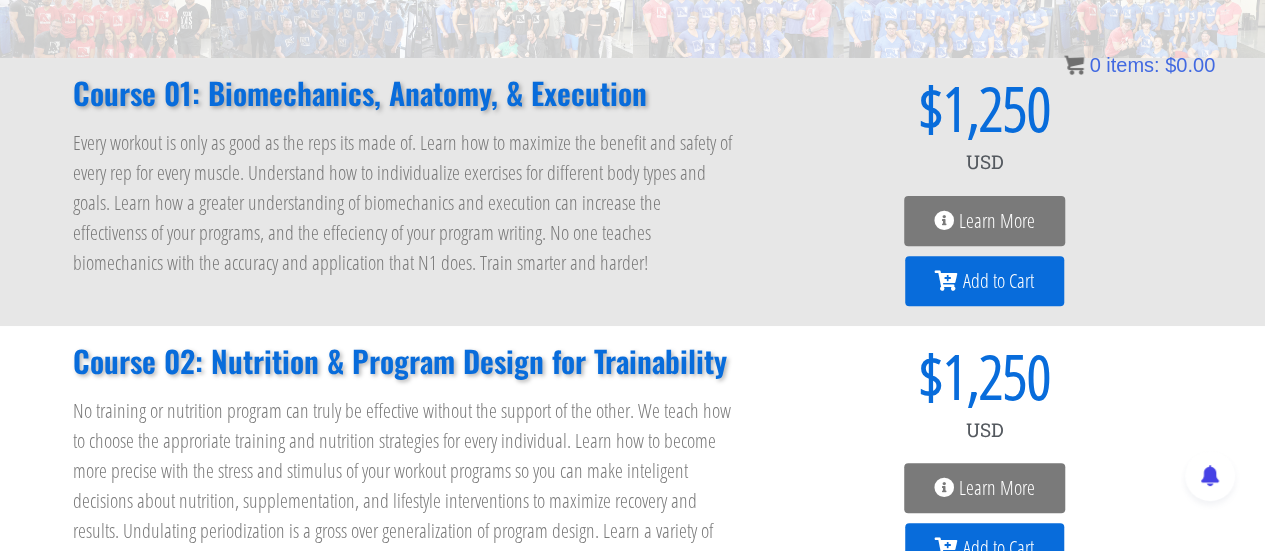scroll, scrollTop: 1, scrollLeft: 0, axis: vertical 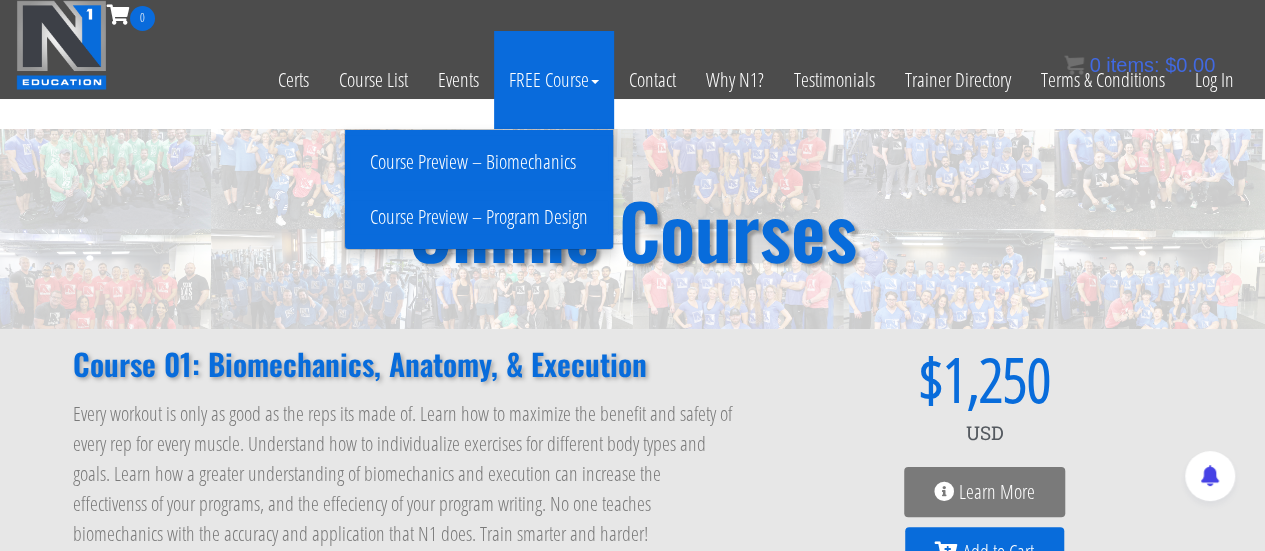 click on "Course Preview – Program Design" at bounding box center [479, 217] 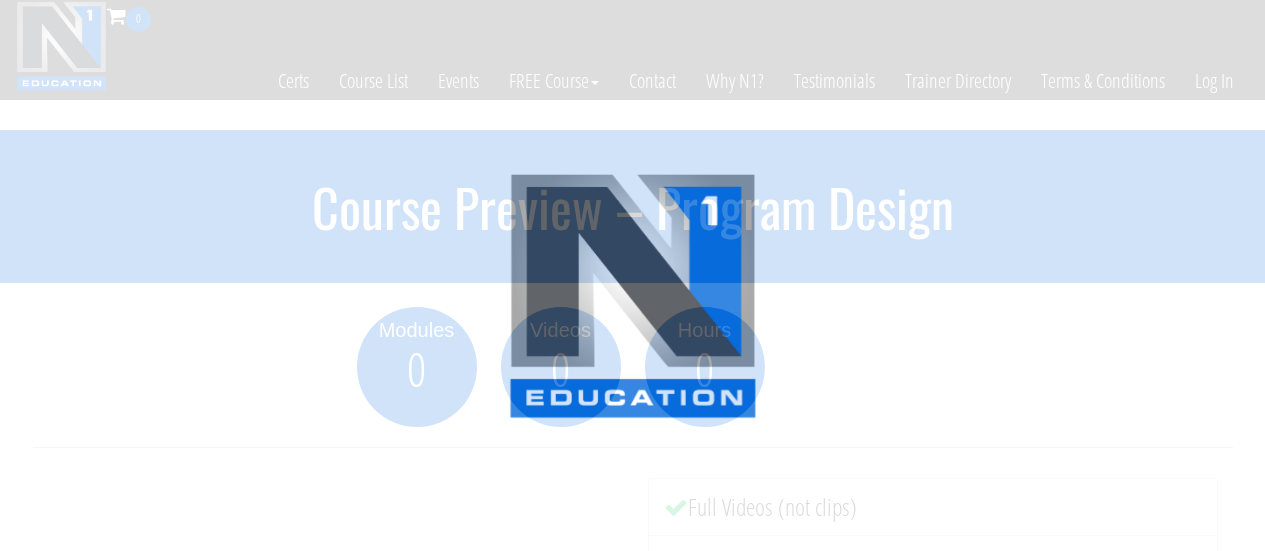 scroll, scrollTop: 0, scrollLeft: 0, axis: both 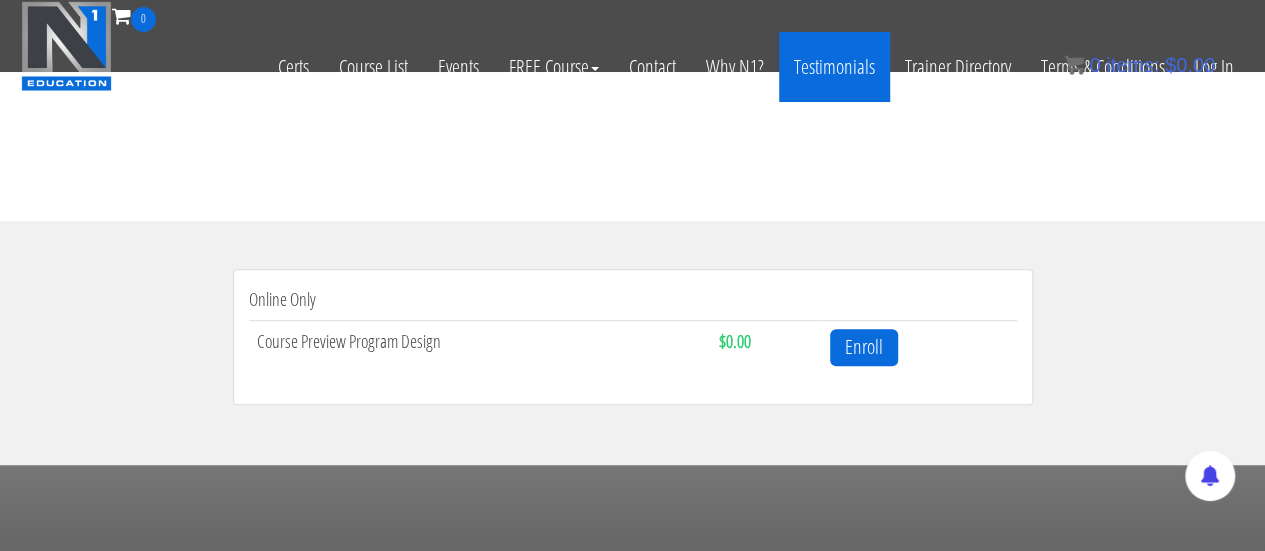 click on "Testimonials" at bounding box center (834, 67) 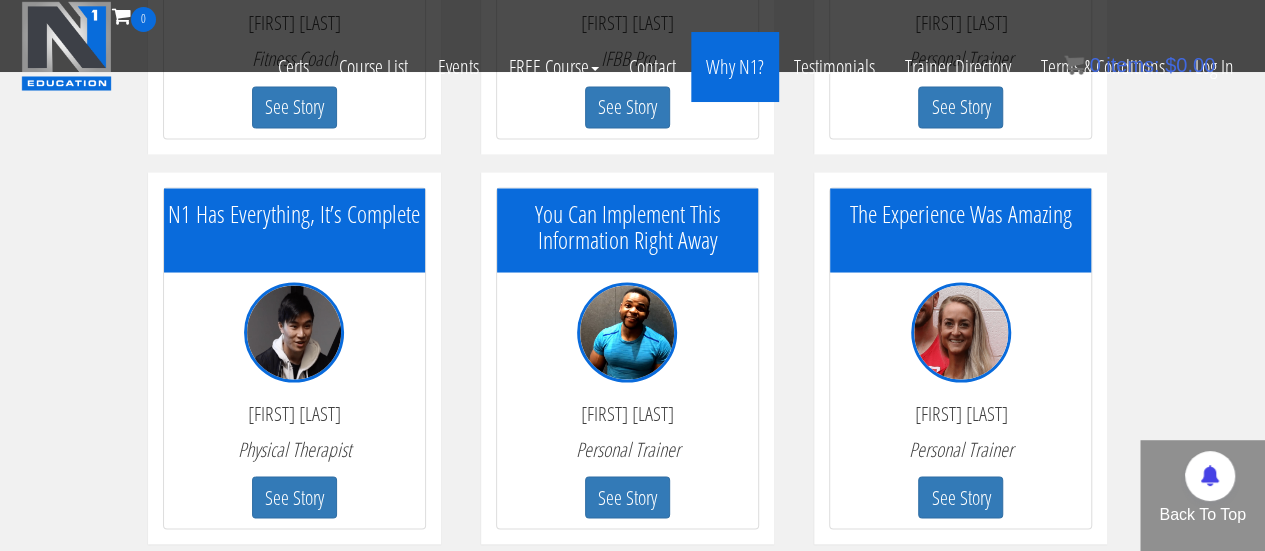 scroll, scrollTop: 1728, scrollLeft: 0, axis: vertical 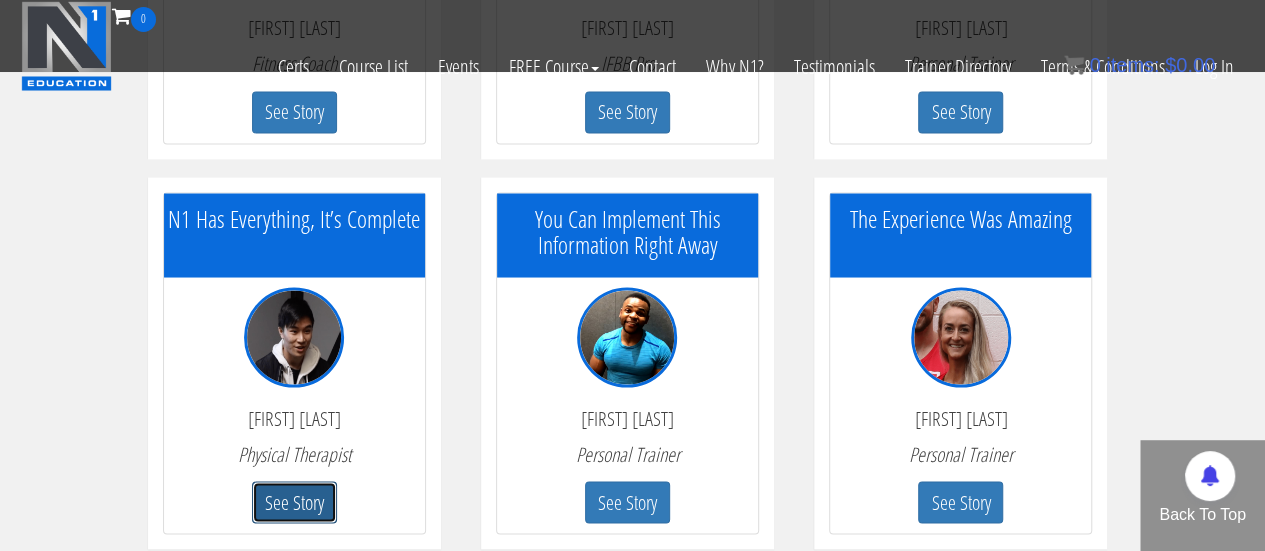 click on "See Story" at bounding box center (294, 502) 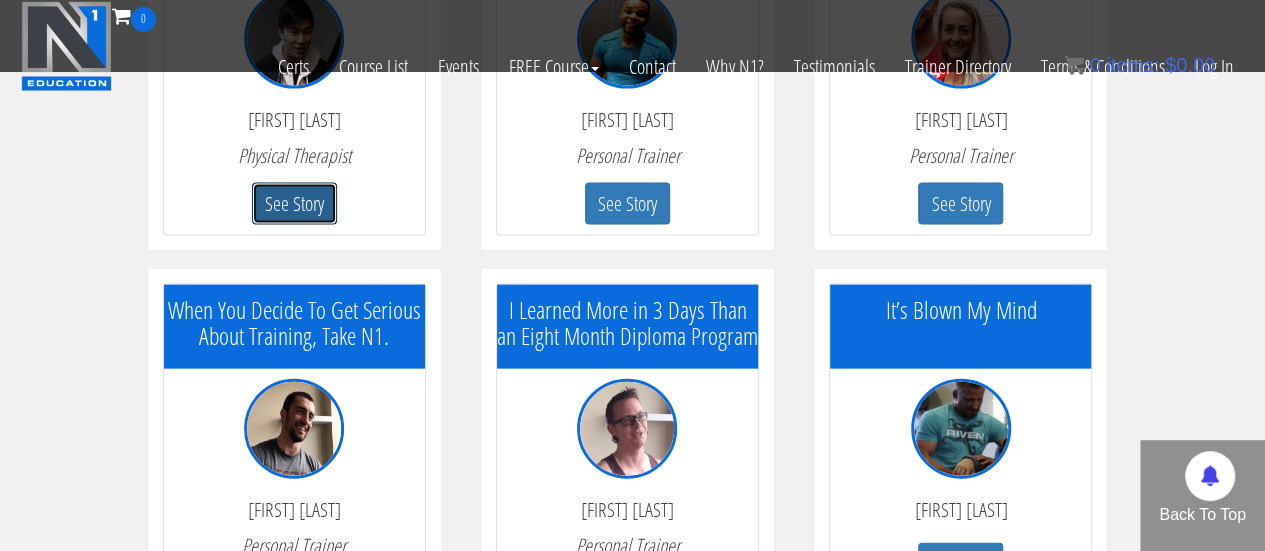 scroll, scrollTop: 2028, scrollLeft: 0, axis: vertical 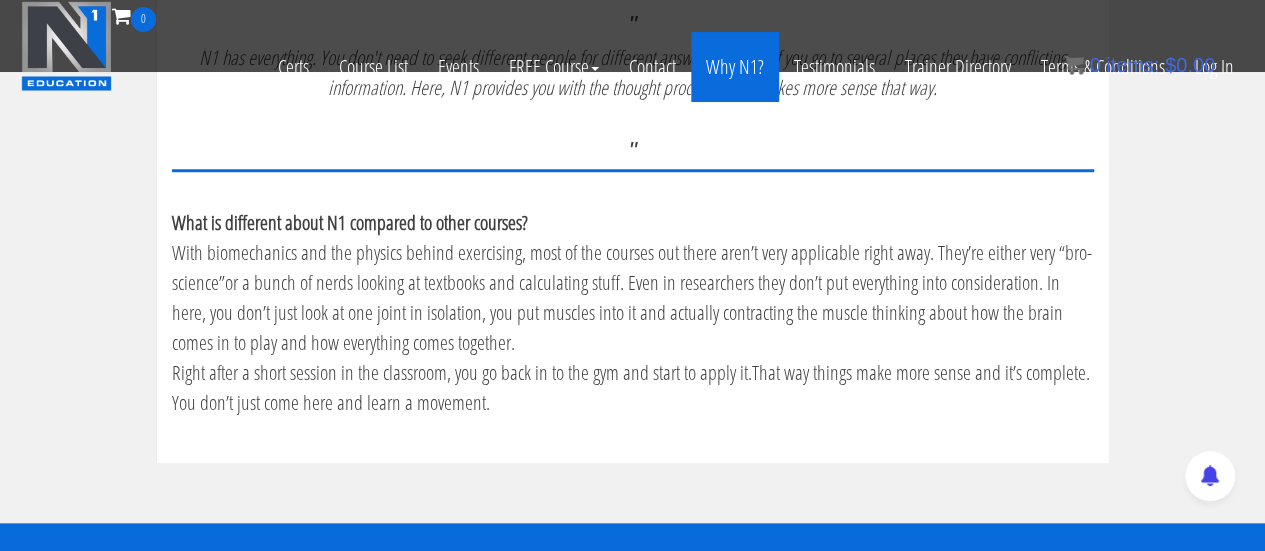 click on "Why N1?" at bounding box center (735, 67) 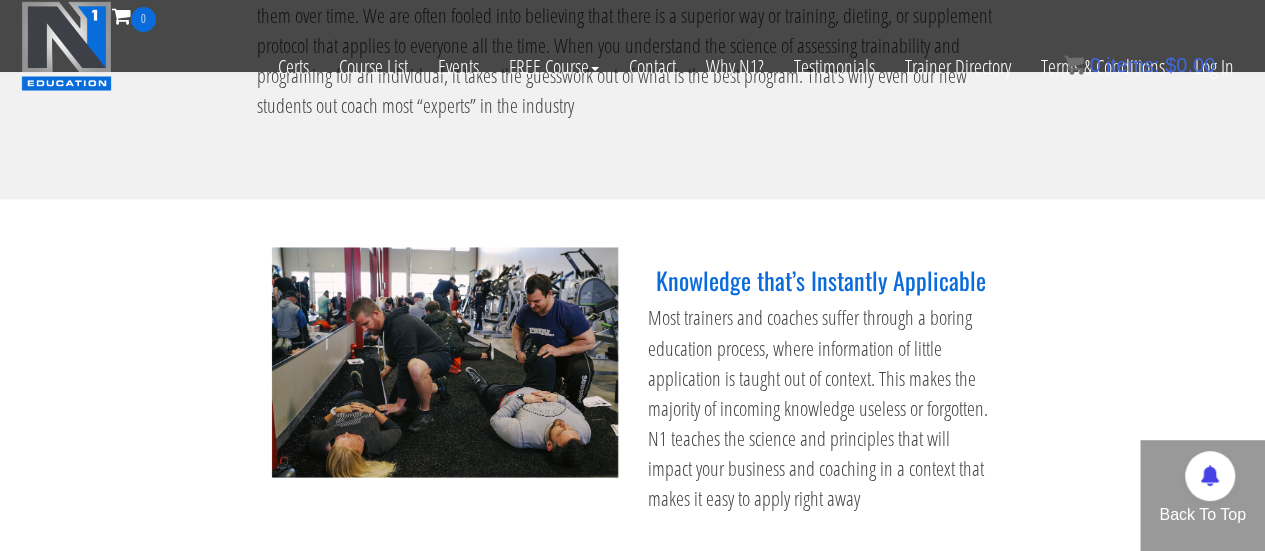 scroll, scrollTop: 1528, scrollLeft: 0, axis: vertical 